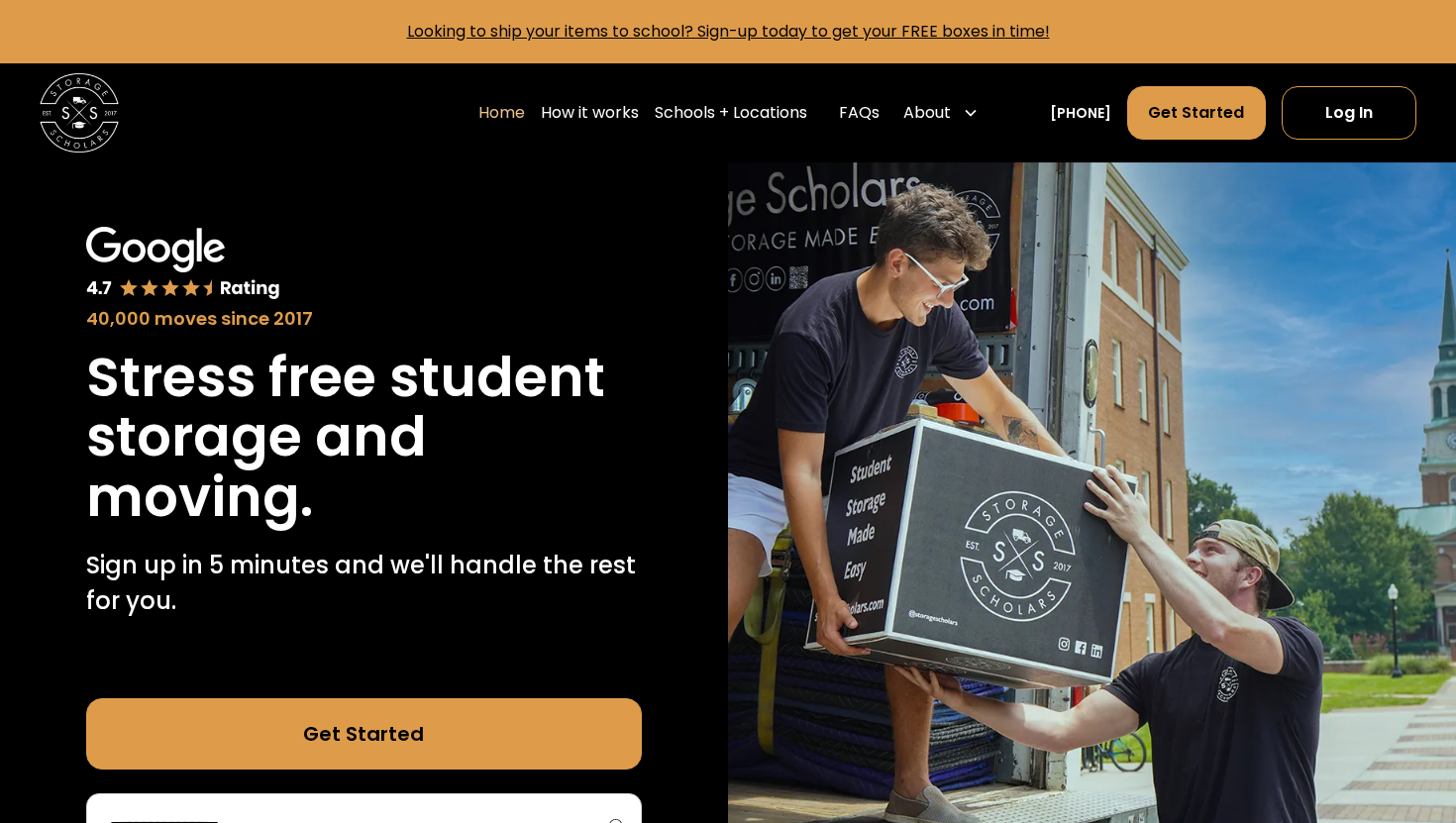 scroll, scrollTop: 0, scrollLeft: 0, axis: both 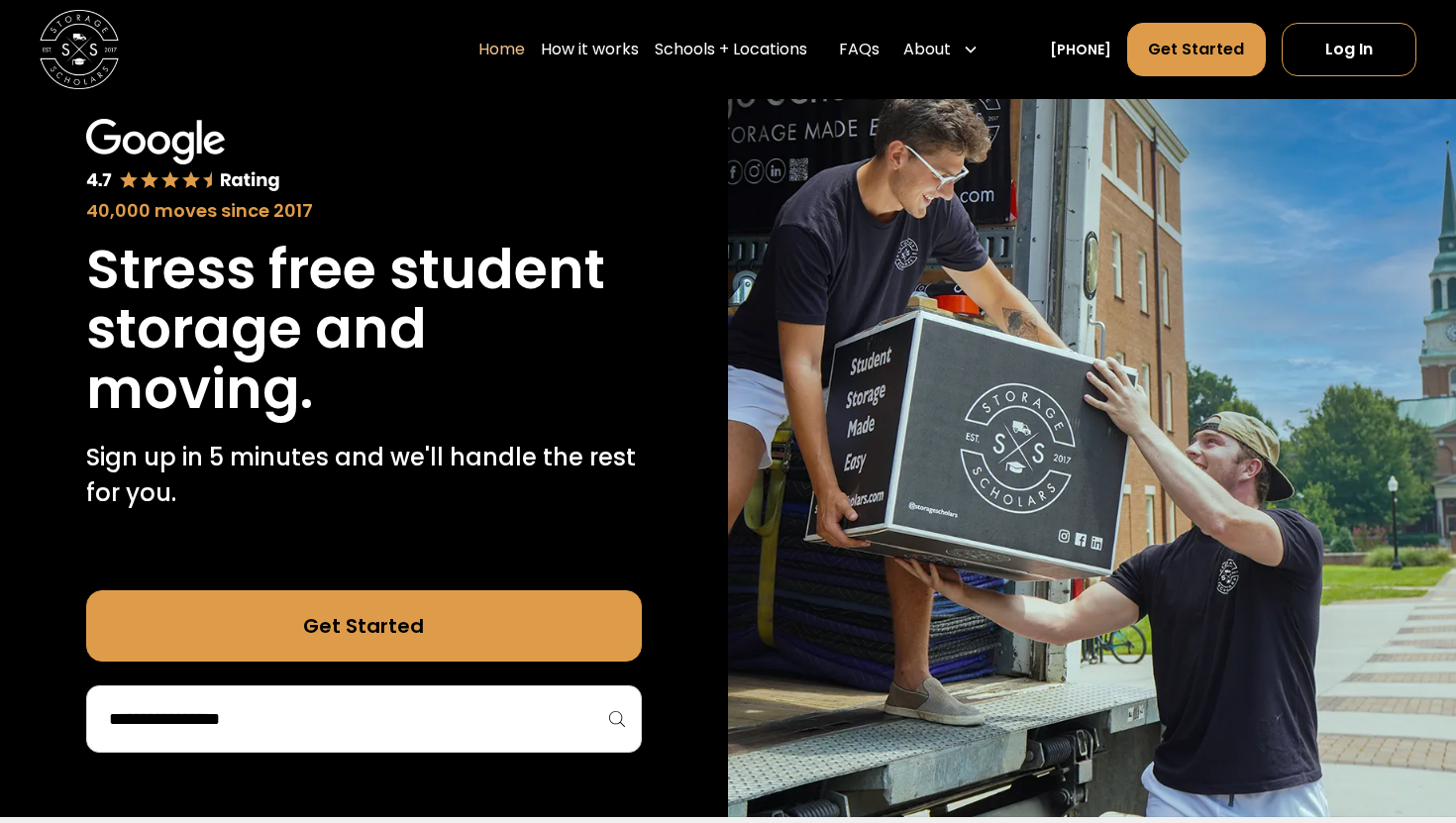 click at bounding box center (364, 719) 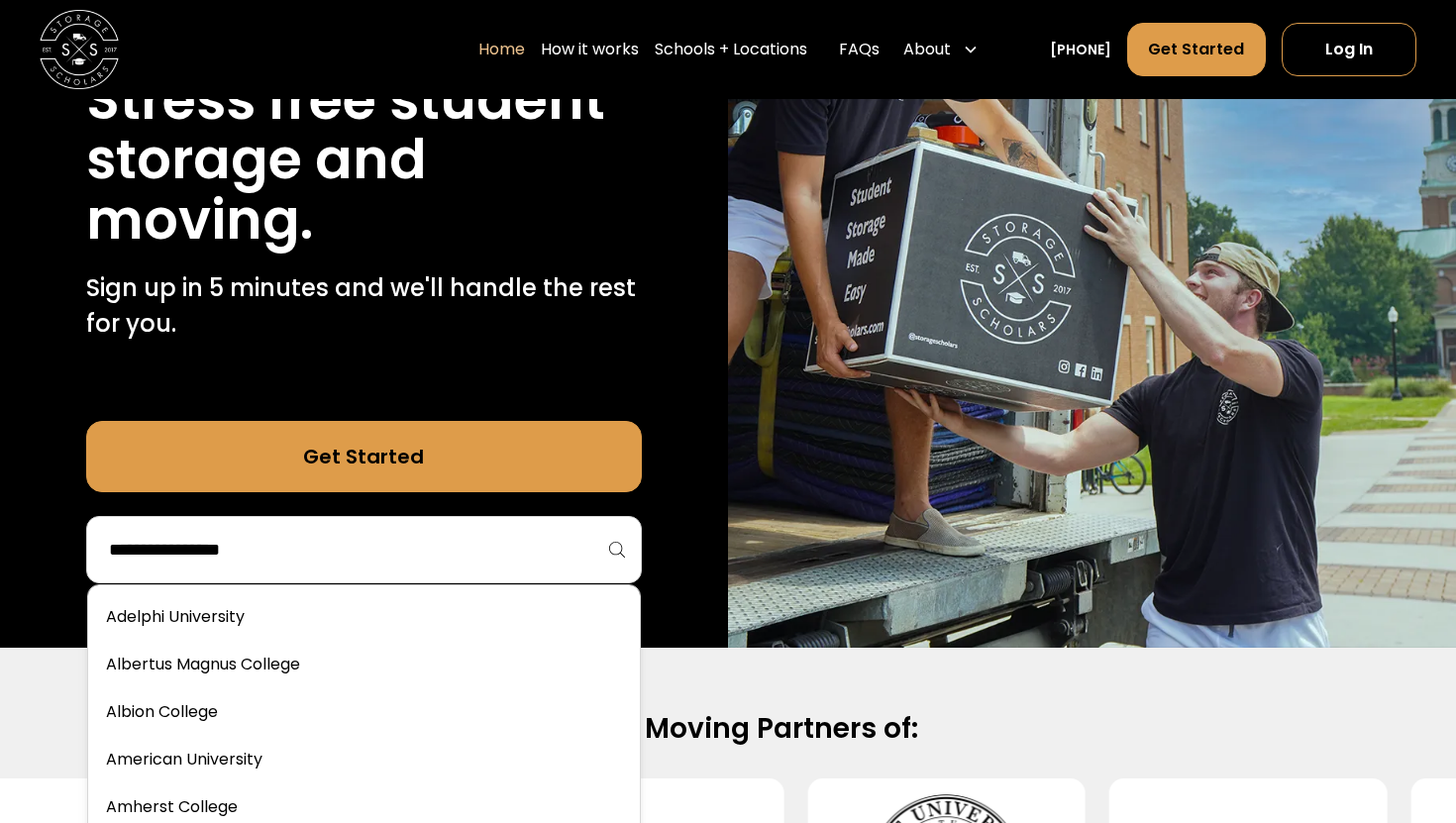 scroll, scrollTop: 278, scrollLeft: 0, axis: vertical 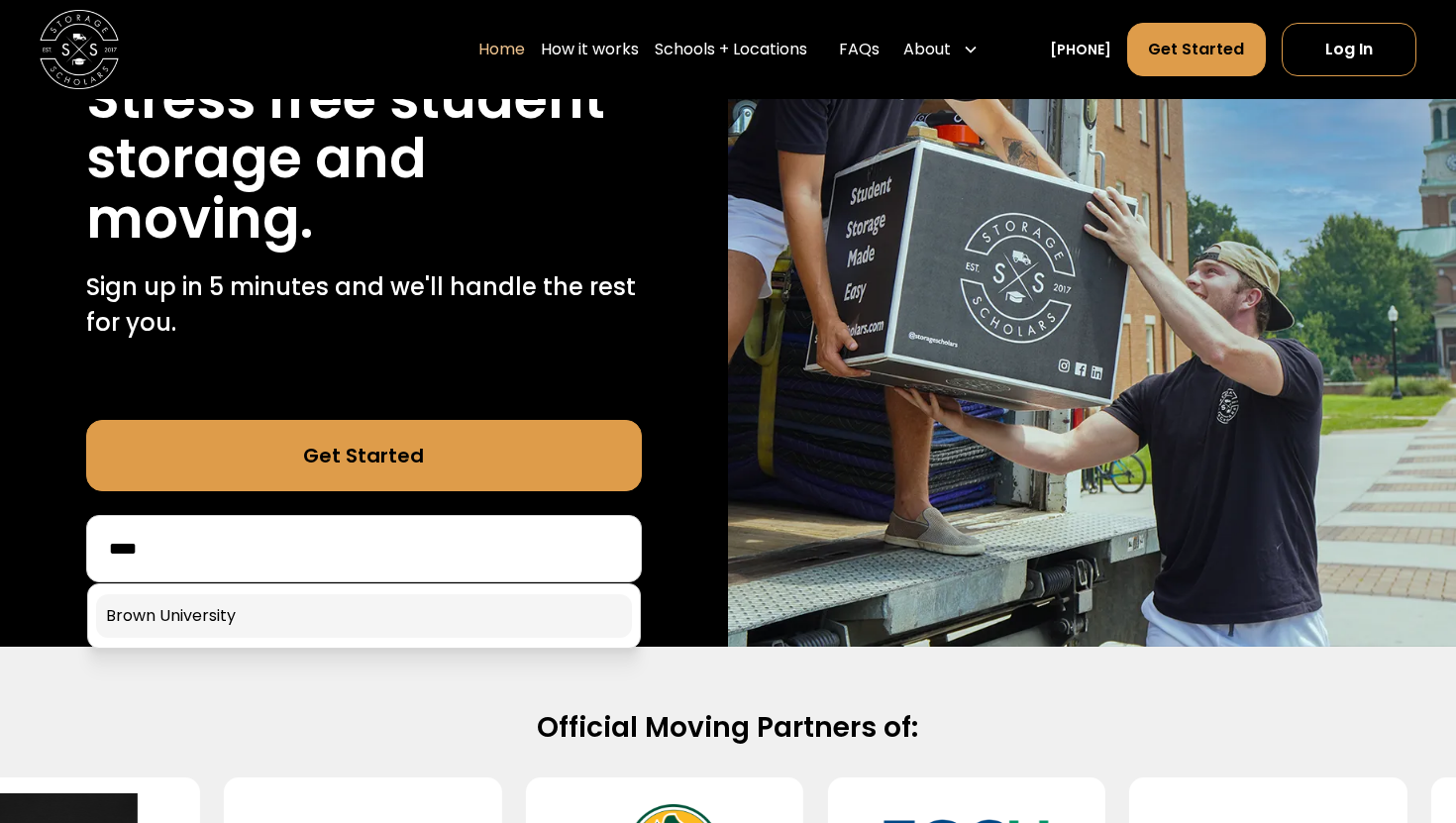 click at bounding box center (364, 616) 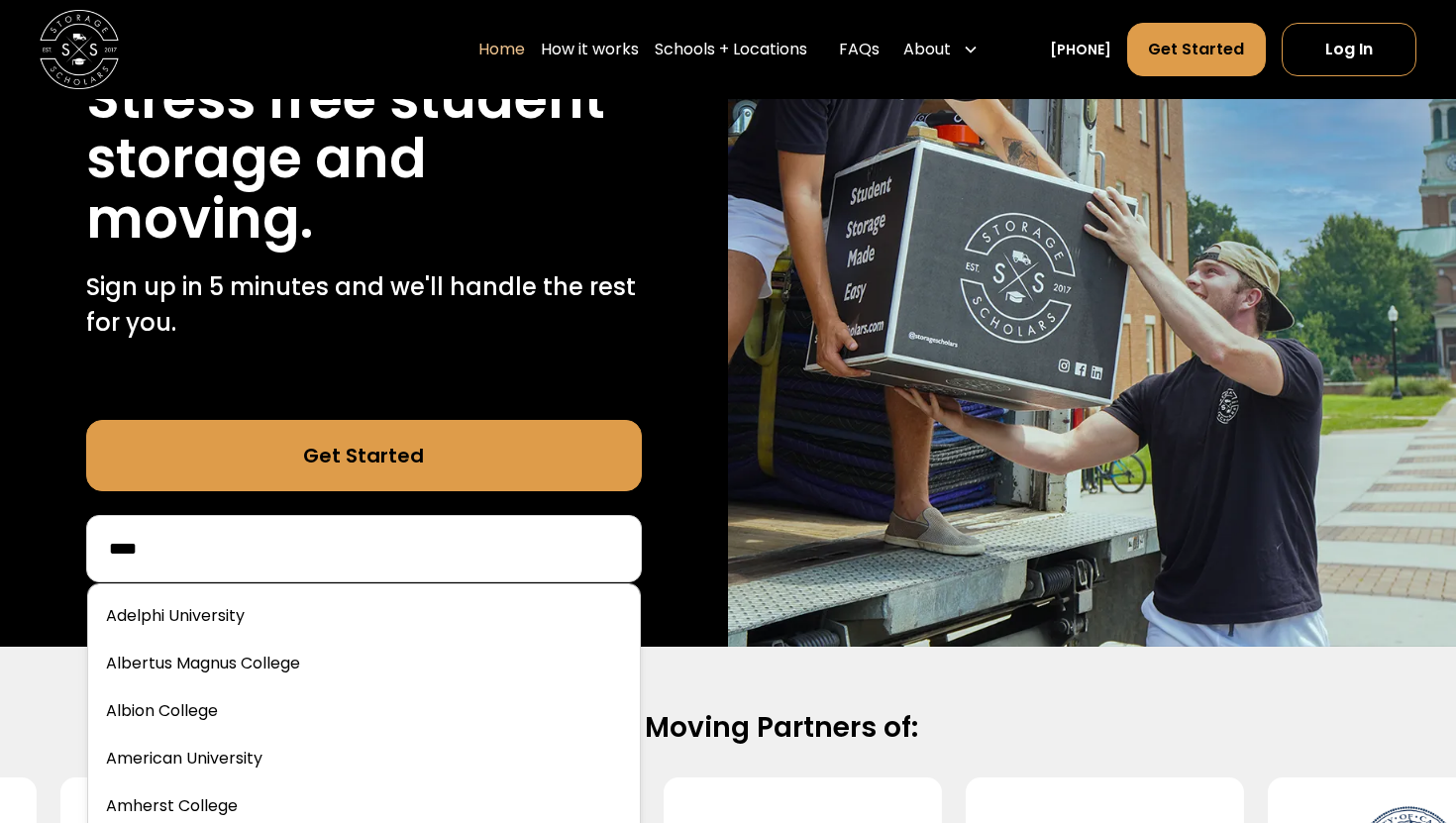 click on "****" at bounding box center (364, 549) 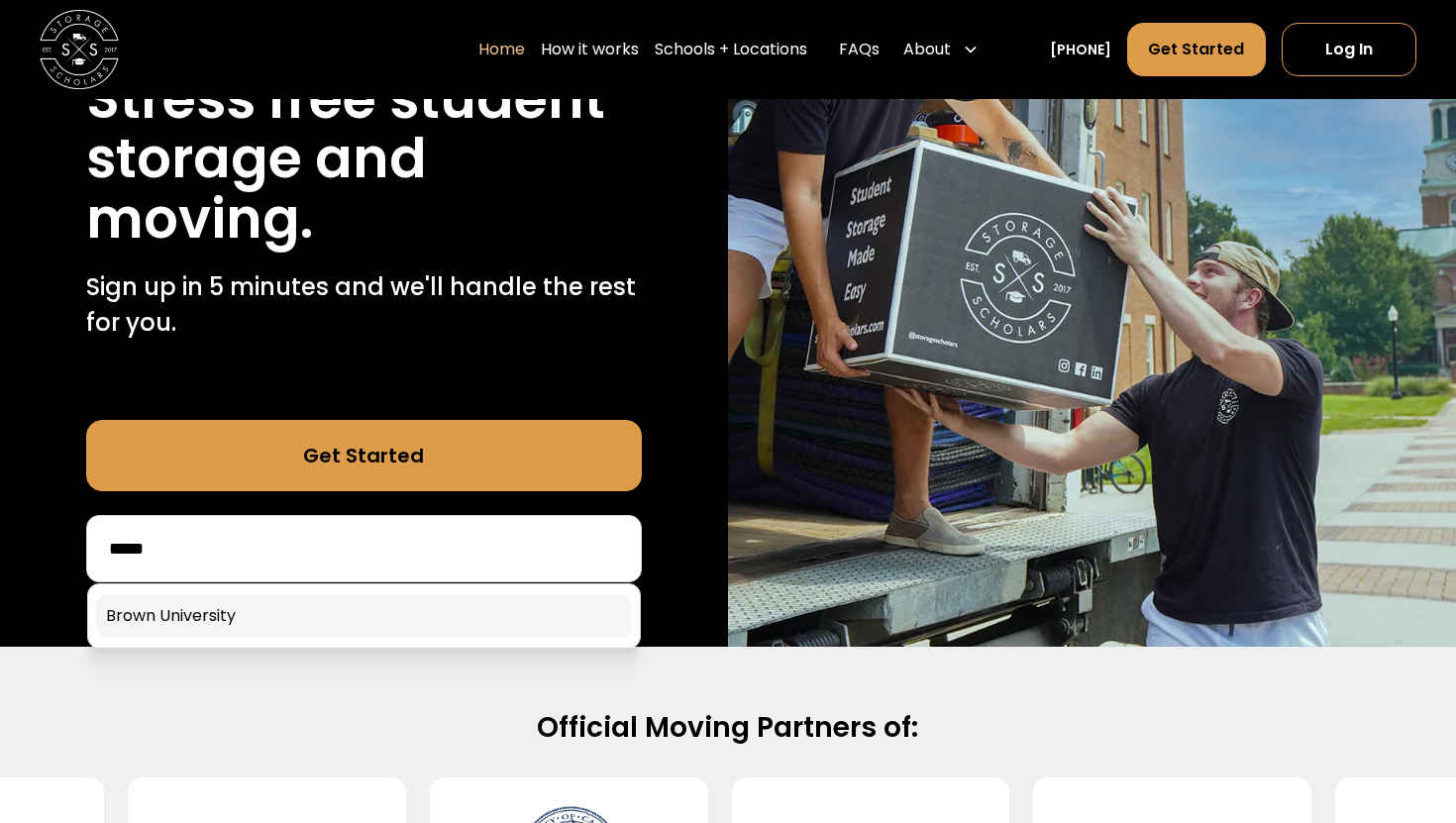 click at bounding box center [364, 616] 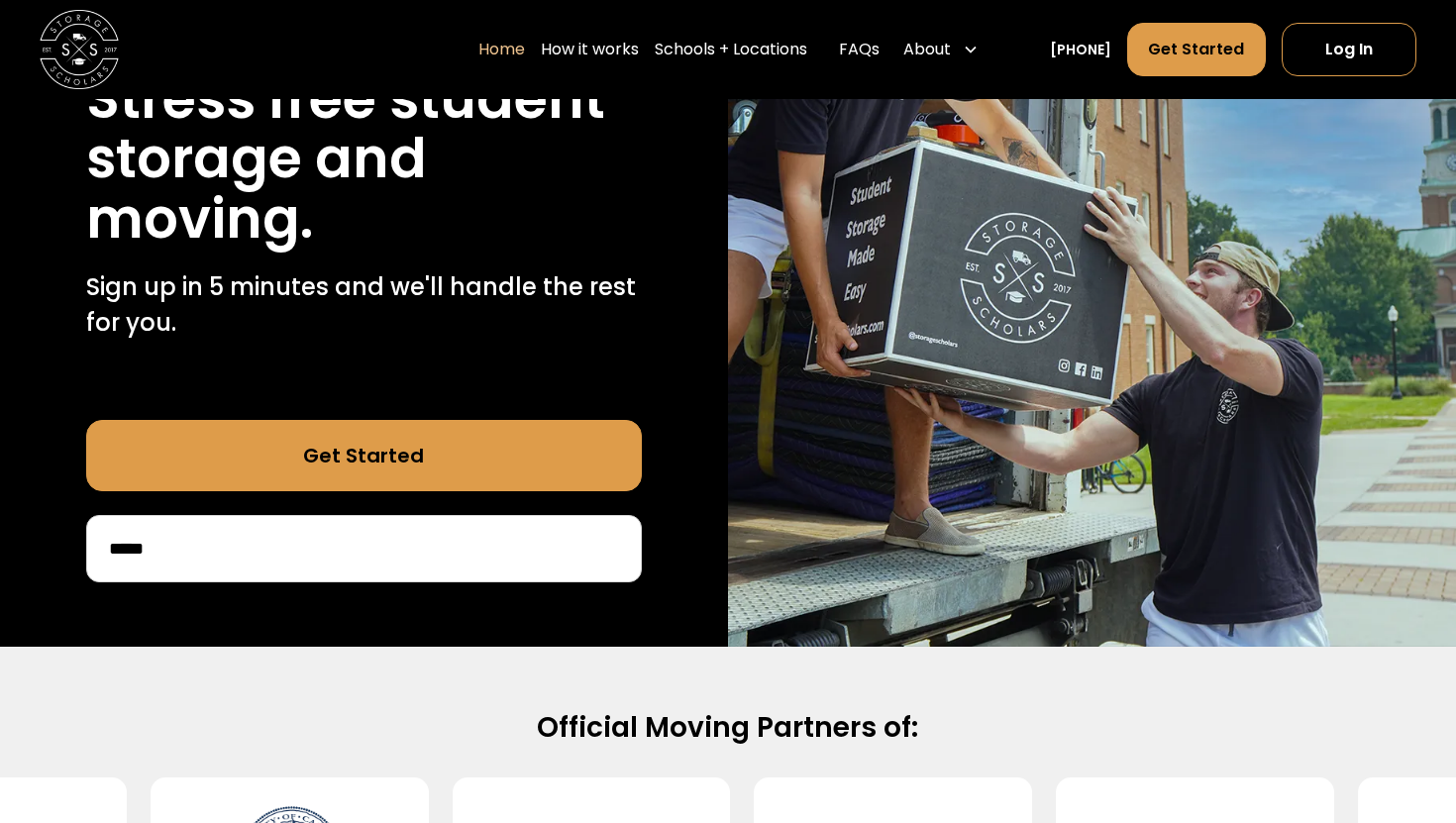 click on "*****" at bounding box center (364, 549) 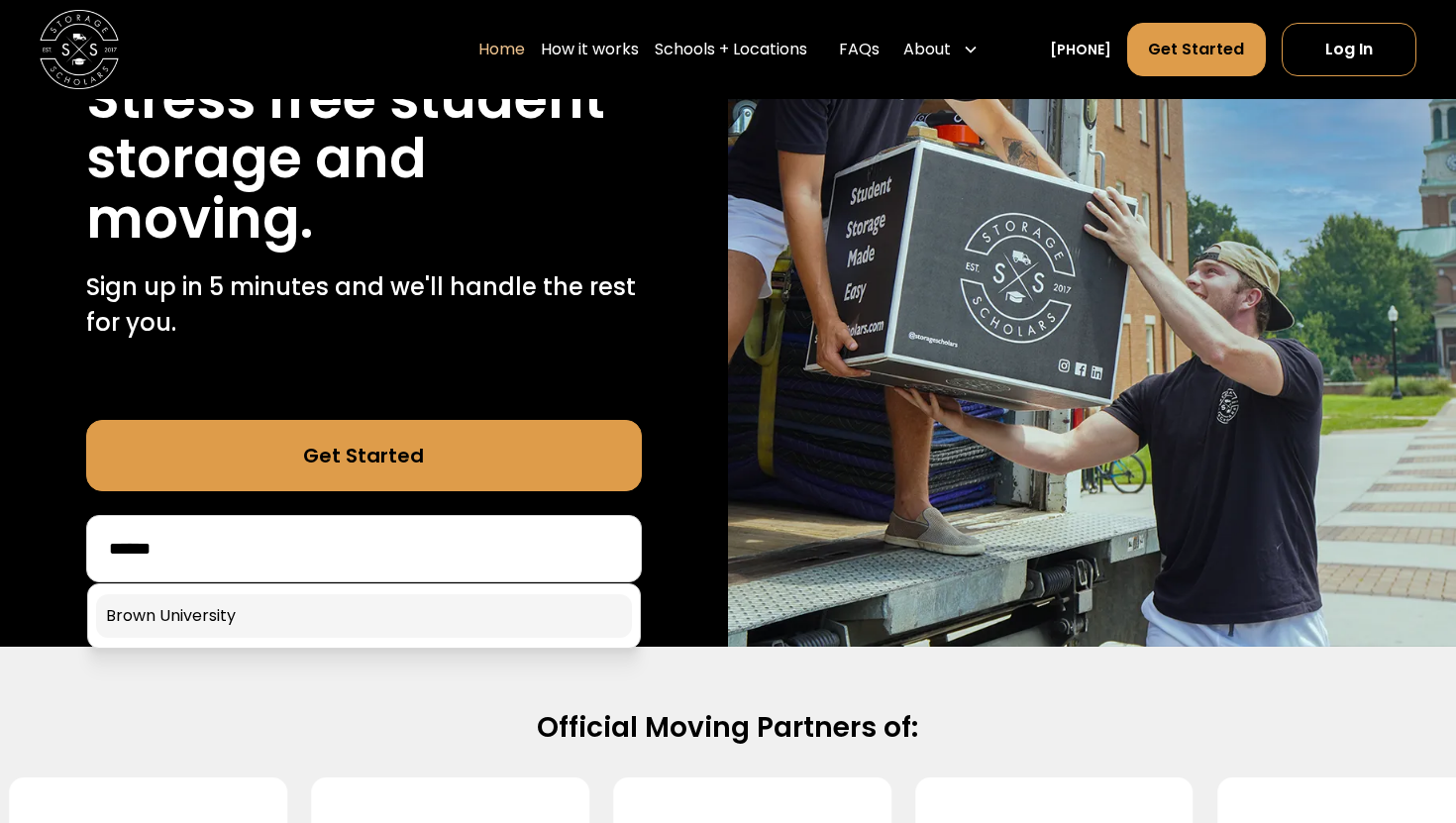 click at bounding box center [364, 616] 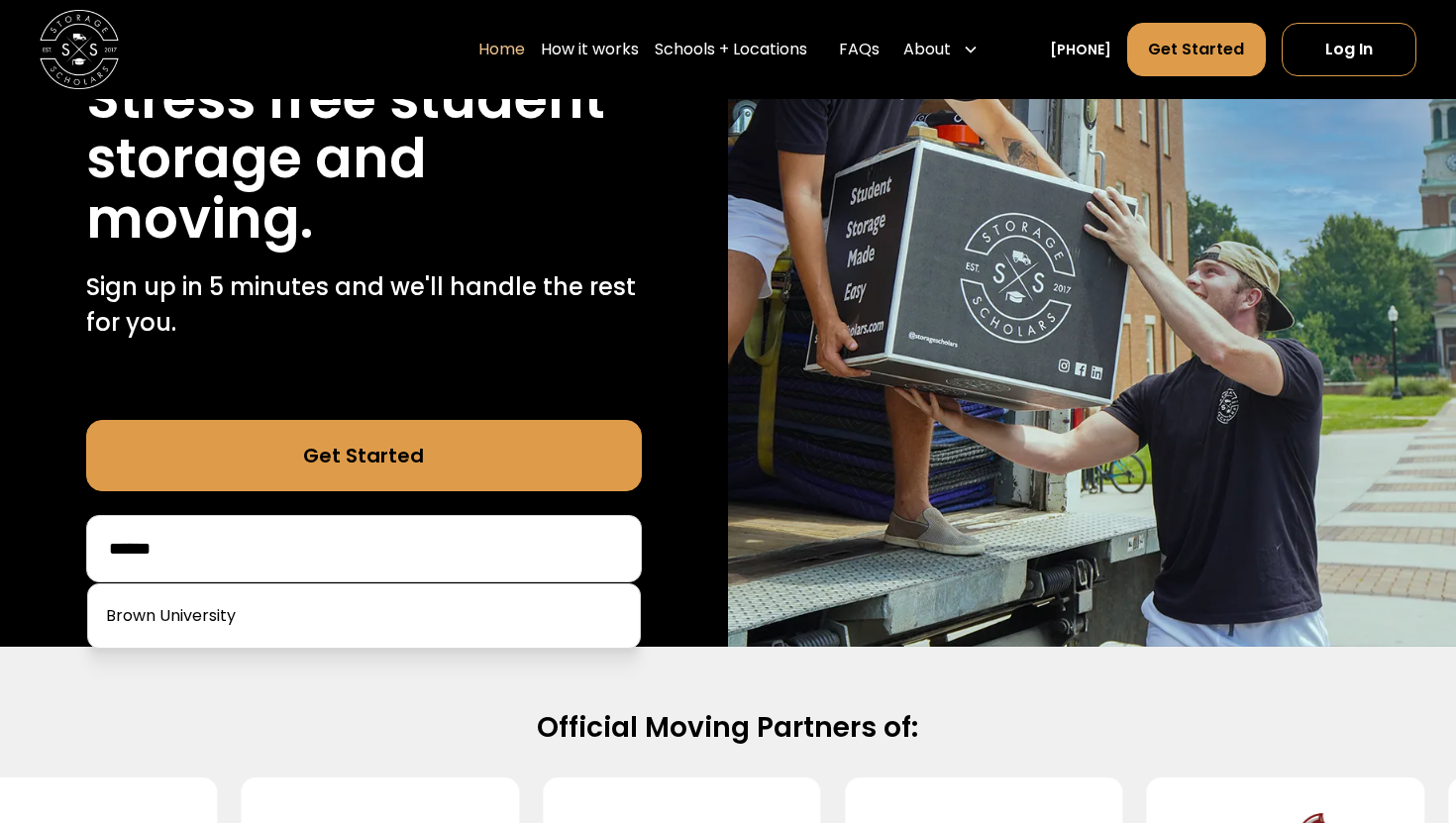 click on "*****" at bounding box center [364, 549] 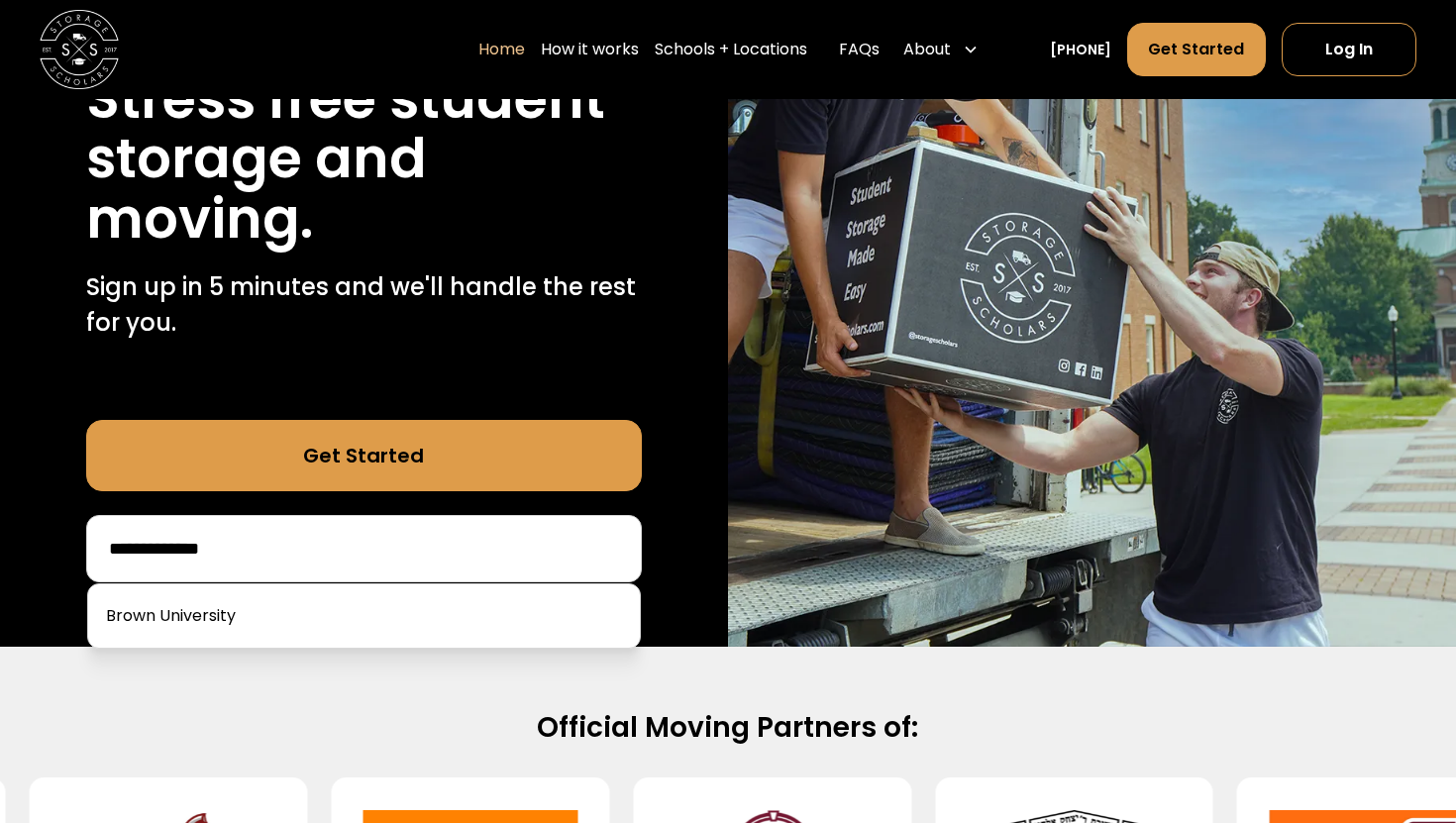 type on "**********" 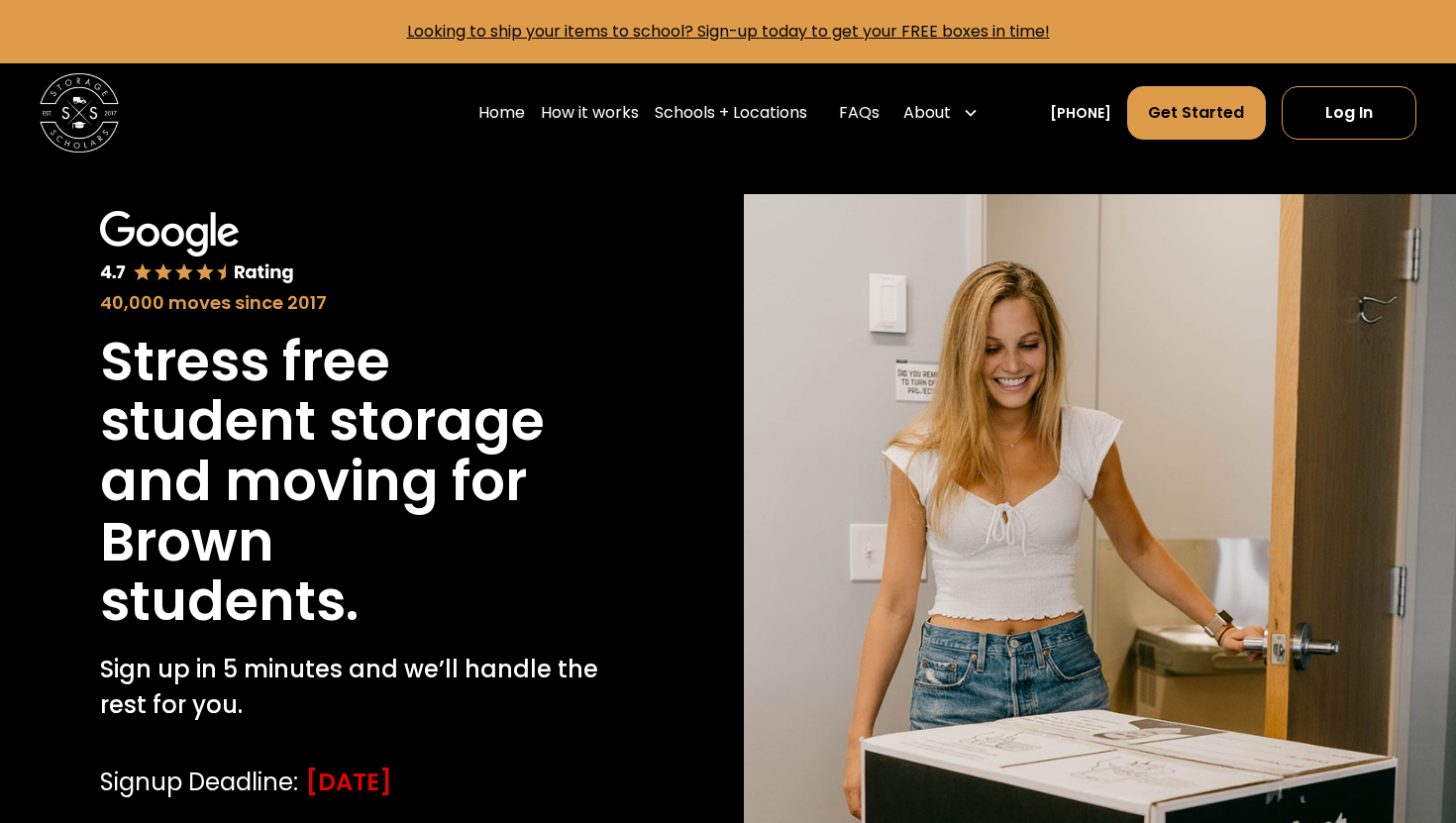 scroll, scrollTop: 0, scrollLeft: 0, axis: both 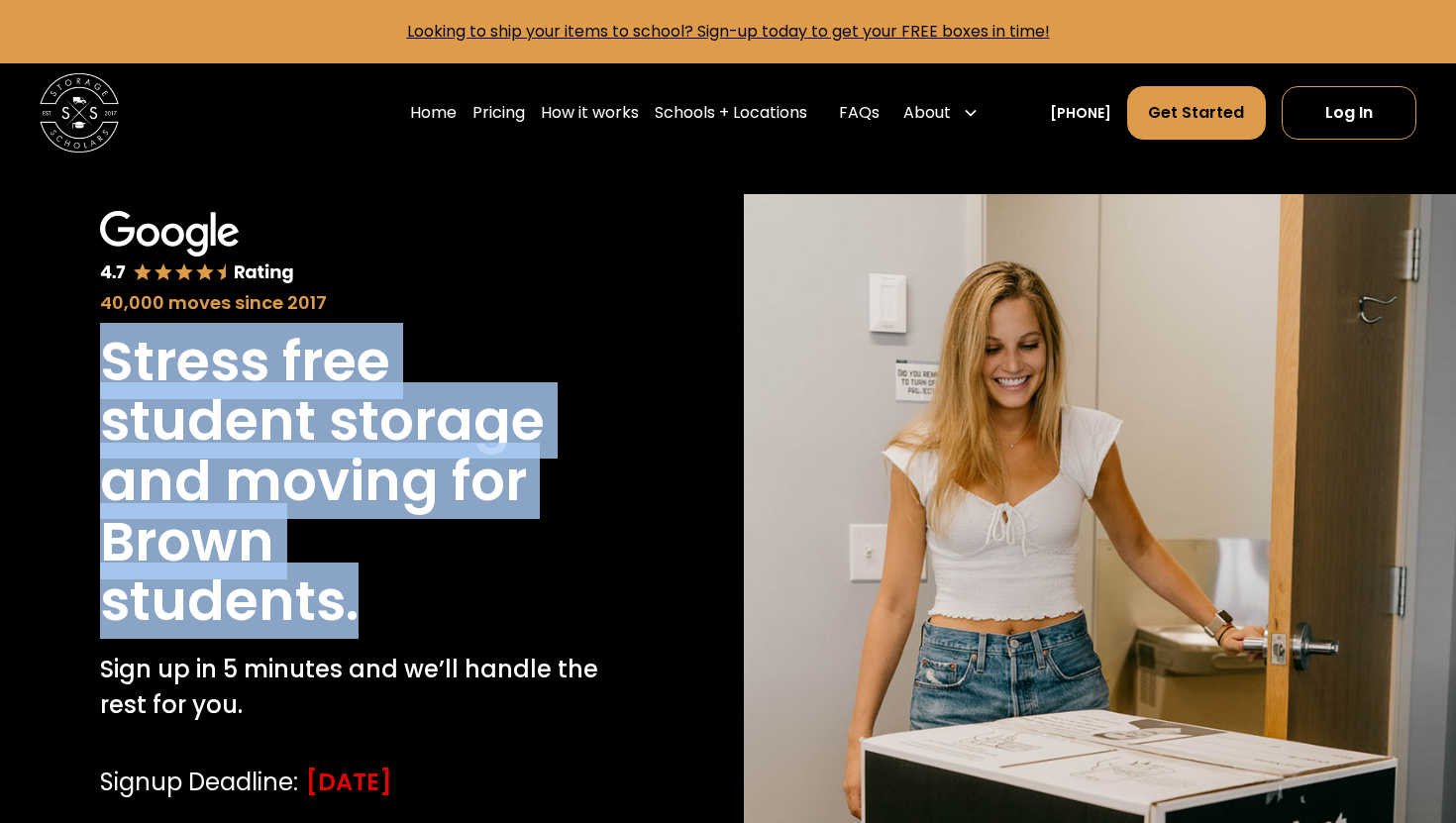drag, startPoint x: 96, startPoint y: 350, endPoint x: 386, endPoint y: 580, distance: 370.1351 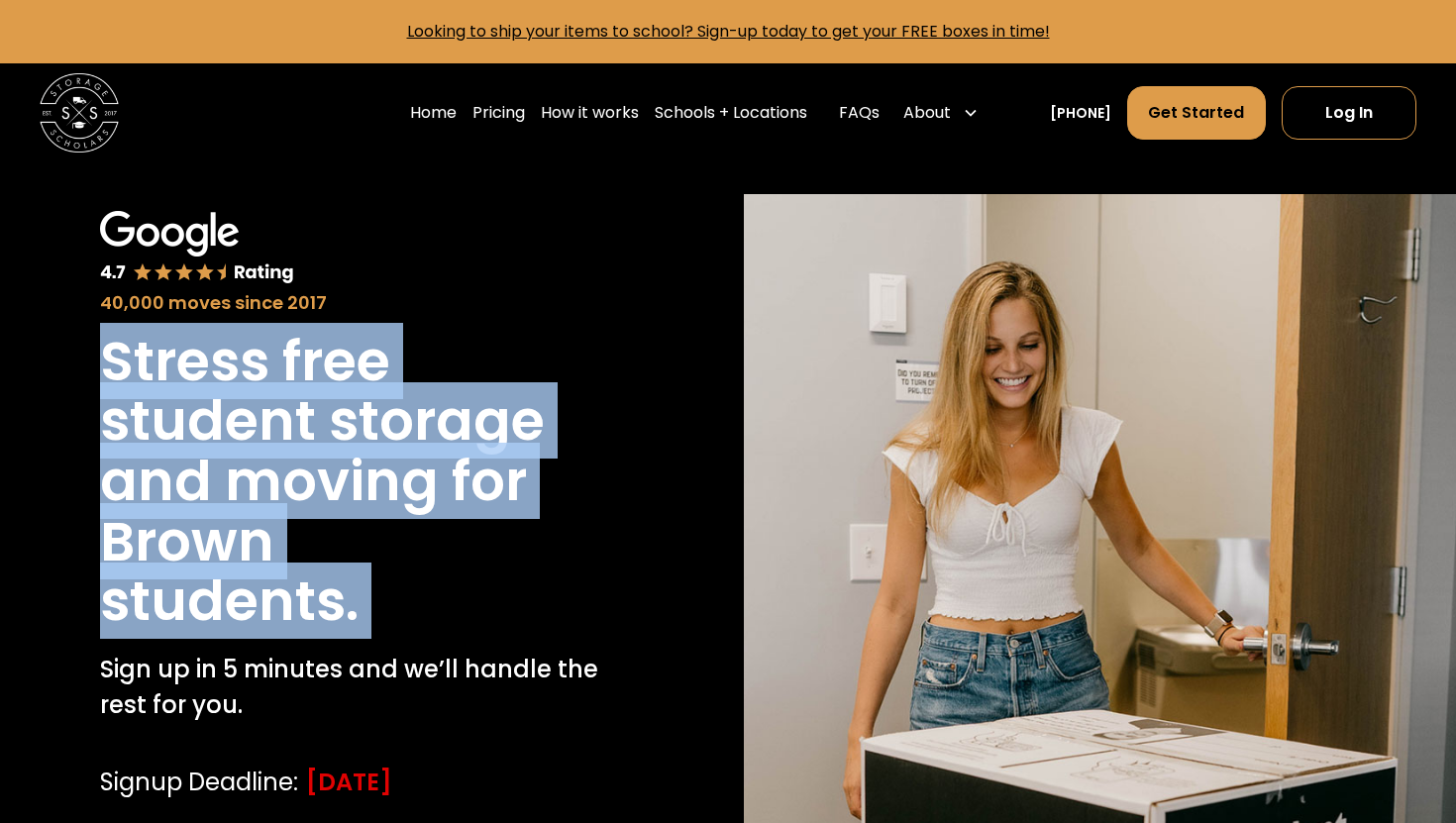drag, startPoint x: 386, startPoint y: 580, endPoint x: 144, endPoint y: 380, distance: 313.94904 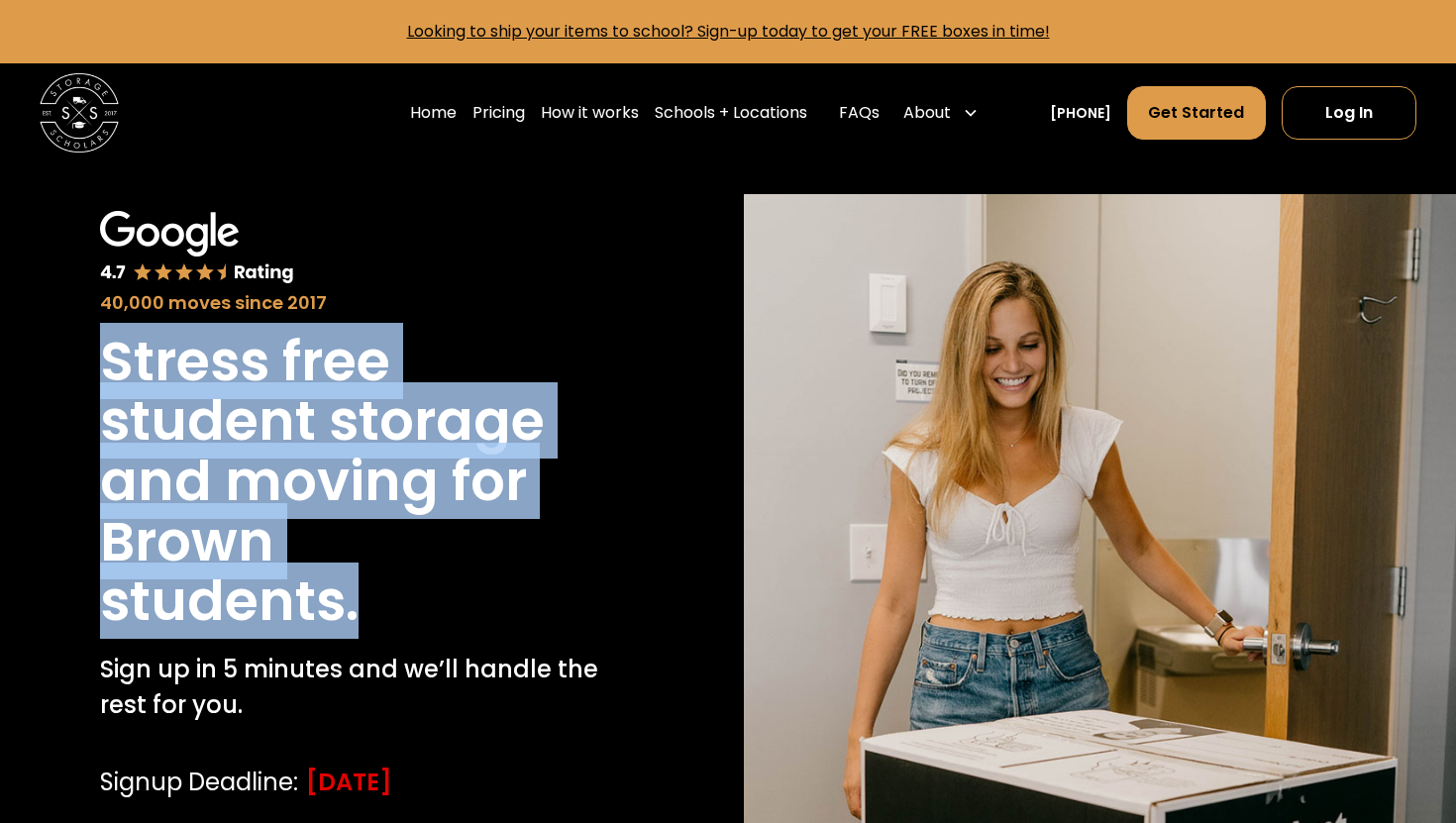 drag, startPoint x: 113, startPoint y: 362, endPoint x: 367, endPoint y: 621, distance: 362.76301 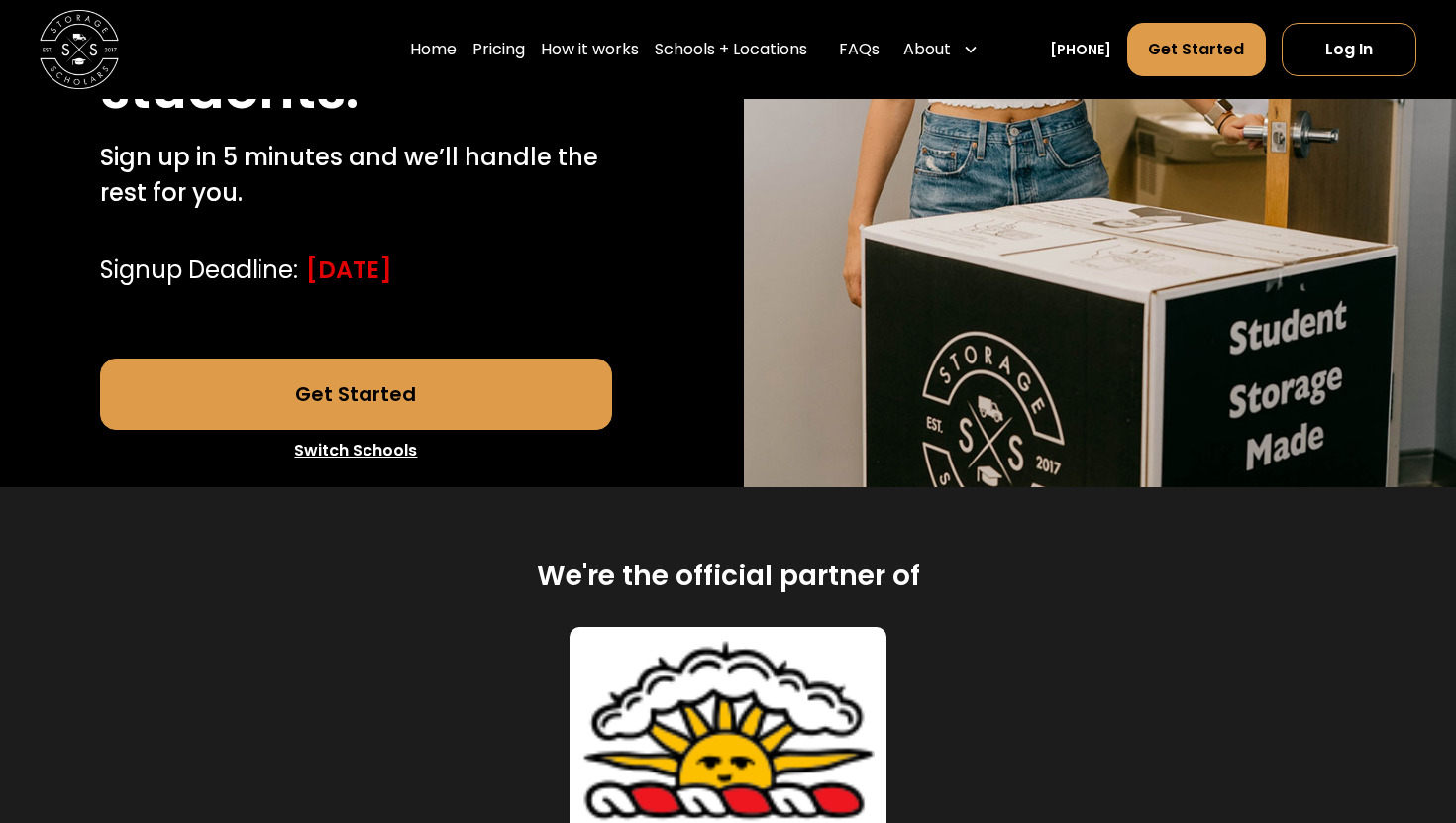 scroll, scrollTop: 0, scrollLeft: 0, axis: both 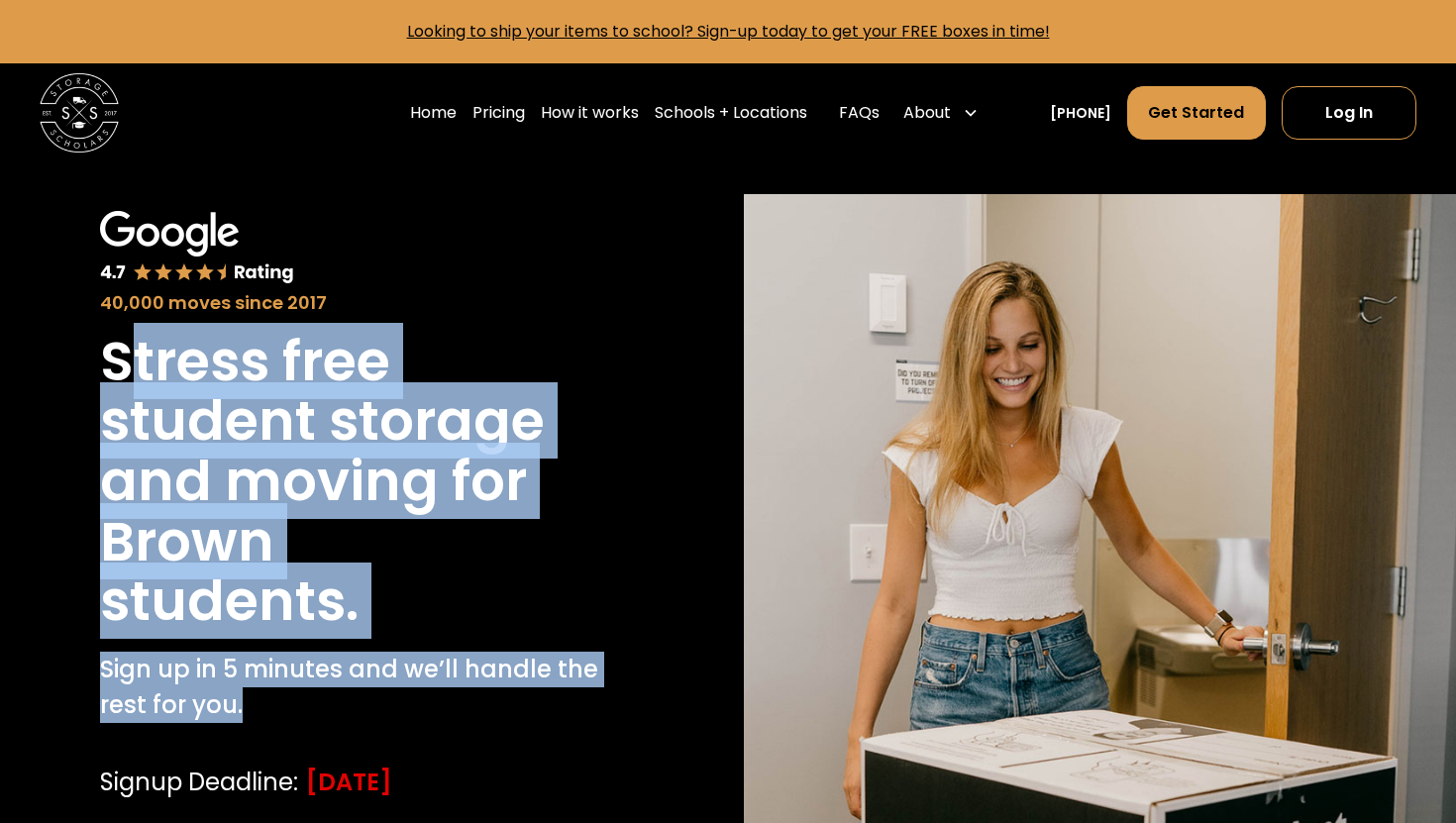 drag, startPoint x: 116, startPoint y: 347, endPoint x: 350, endPoint y: 706, distance: 428.5289 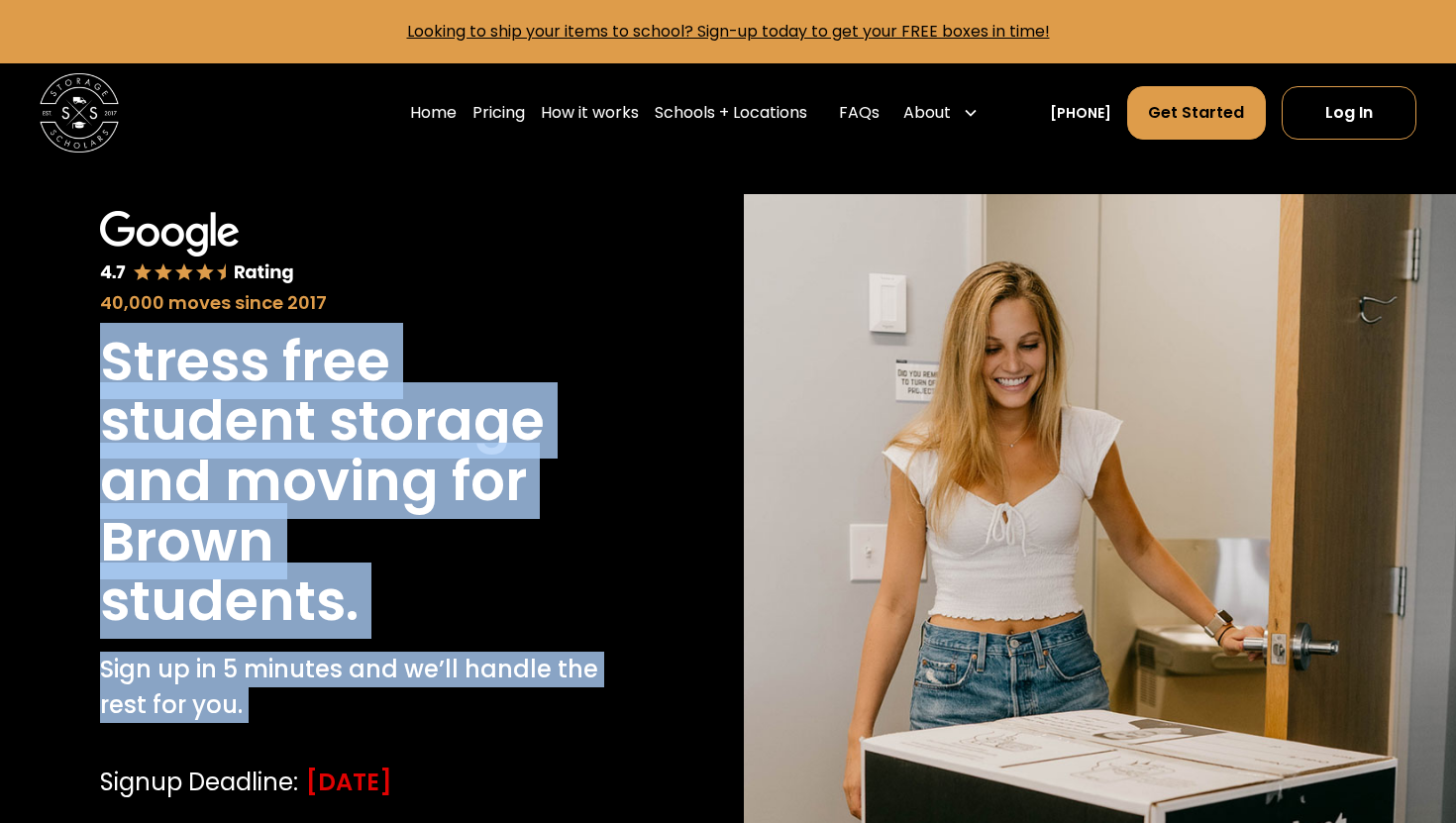 drag, startPoint x: 350, startPoint y: 706, endPoint x: 82, endPoint y: 352, distance: 444.0045 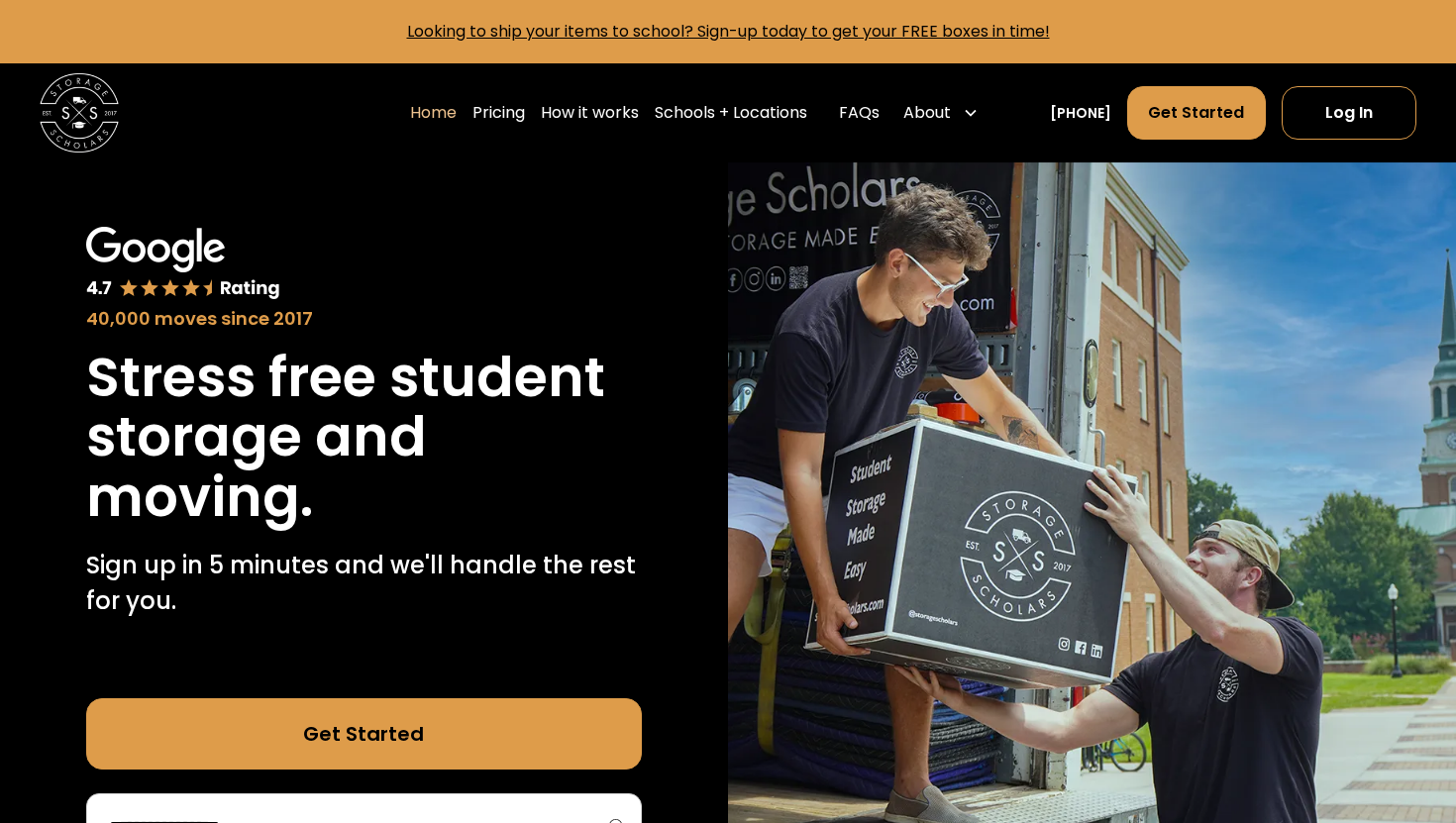 scroll, scrollTop: 0, scrollLeft: 0, axis: both 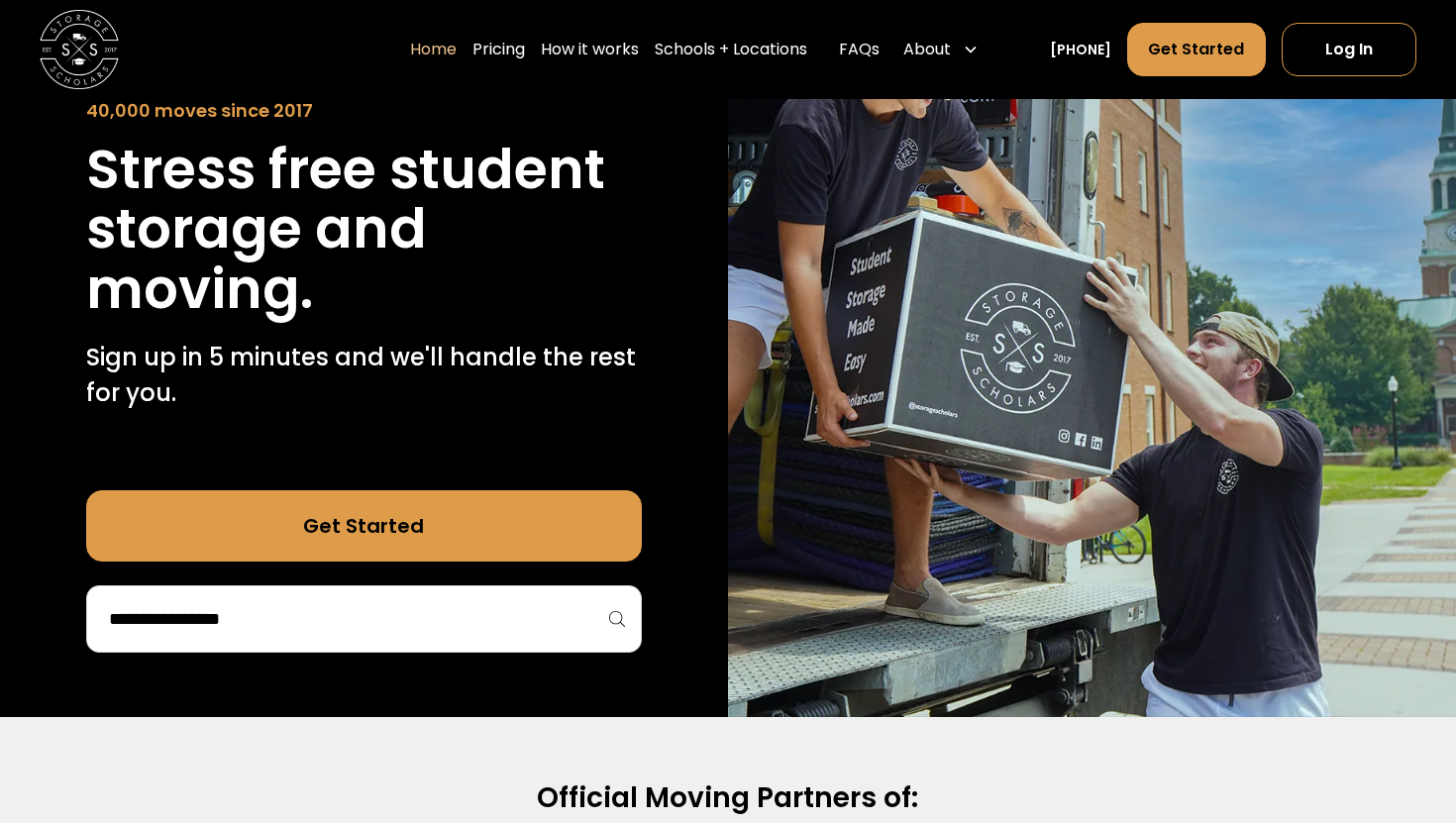 click on "Get Started" at bounding box center (364, 526) 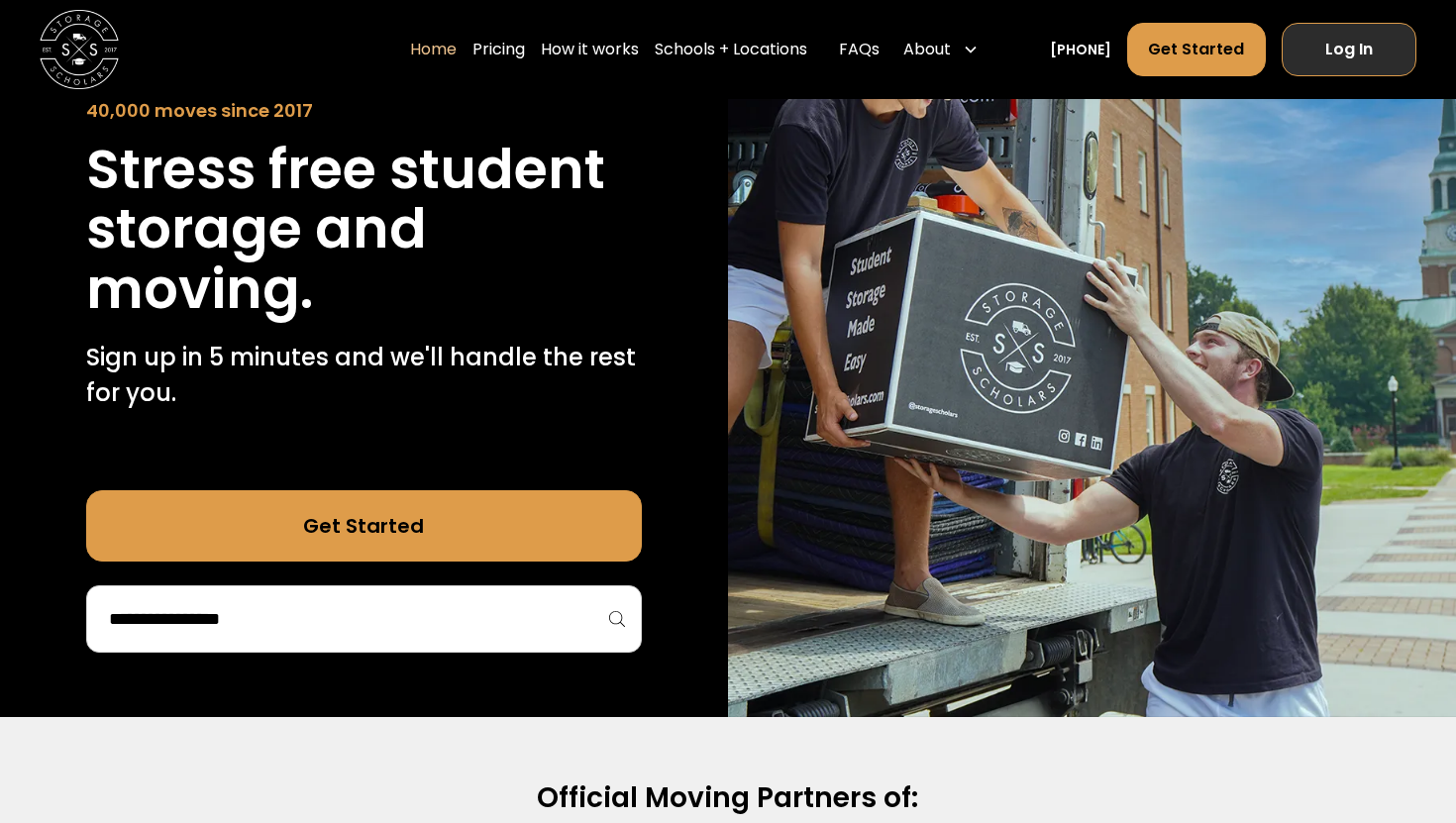 click on "Log In" at bounding box center [1349, 50] 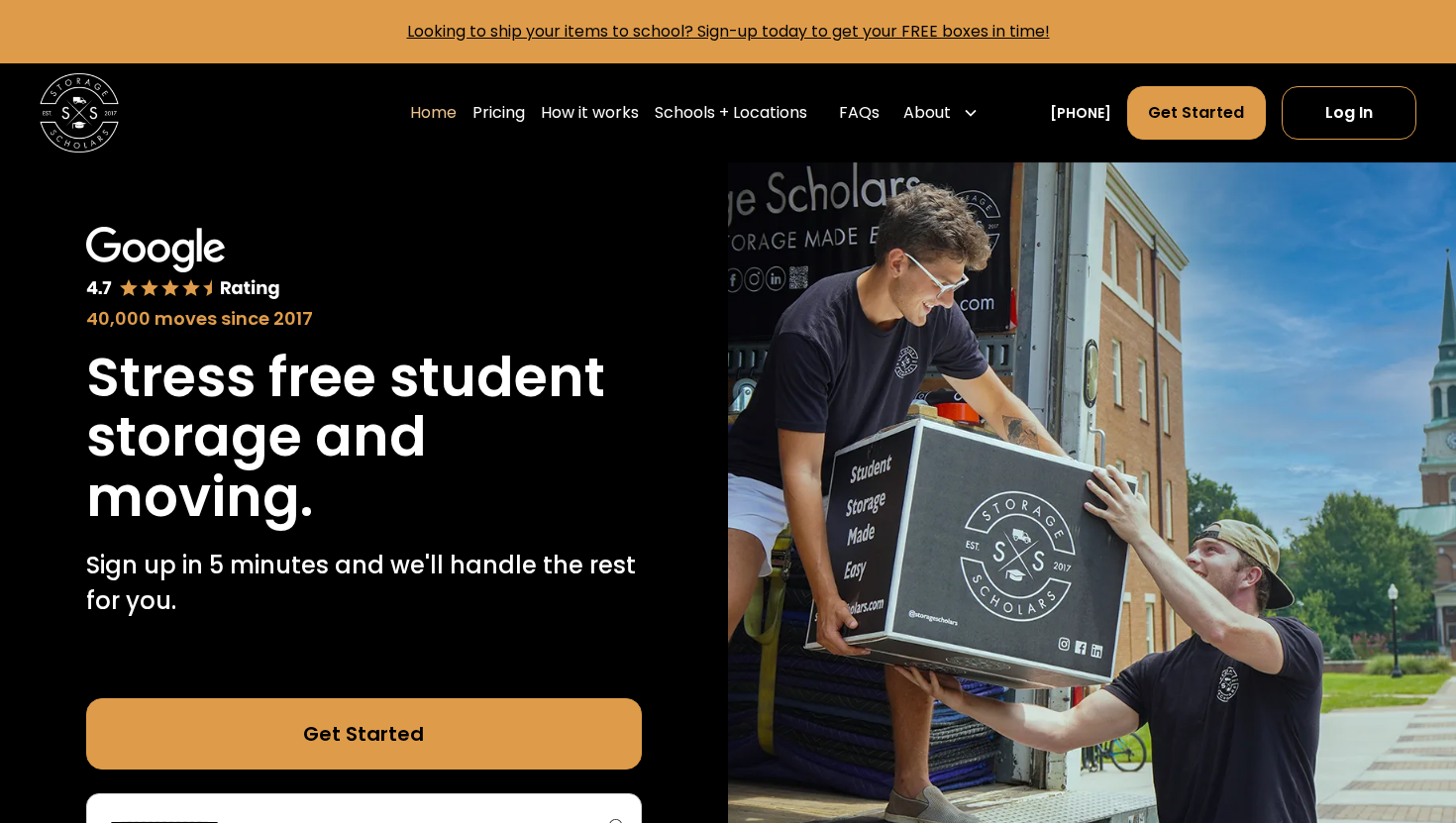 scroll, scrollTop: 0, scrollLeft: 0, axis: both 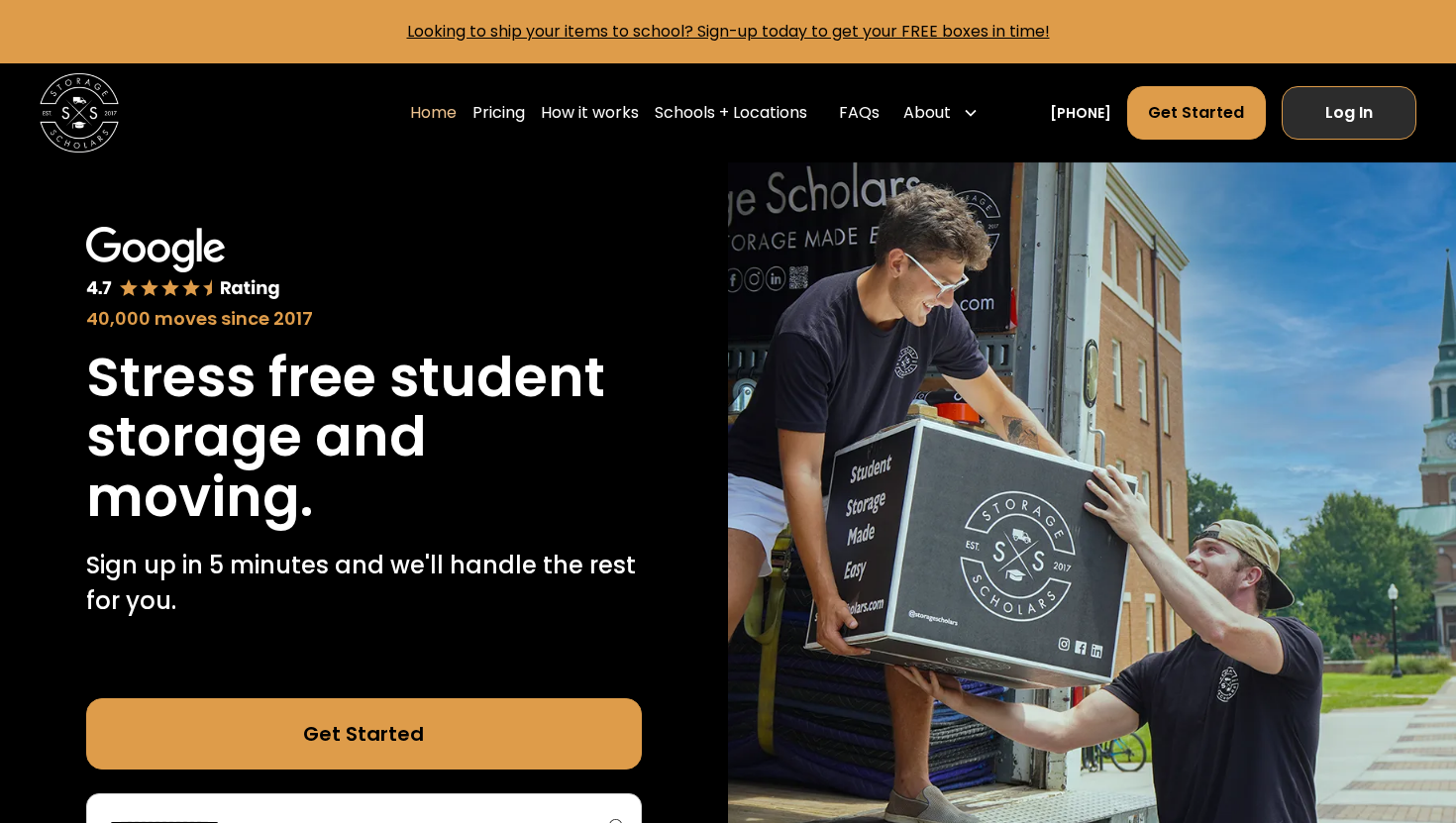 click on "Log In" at bounding box center [1349, 113] 